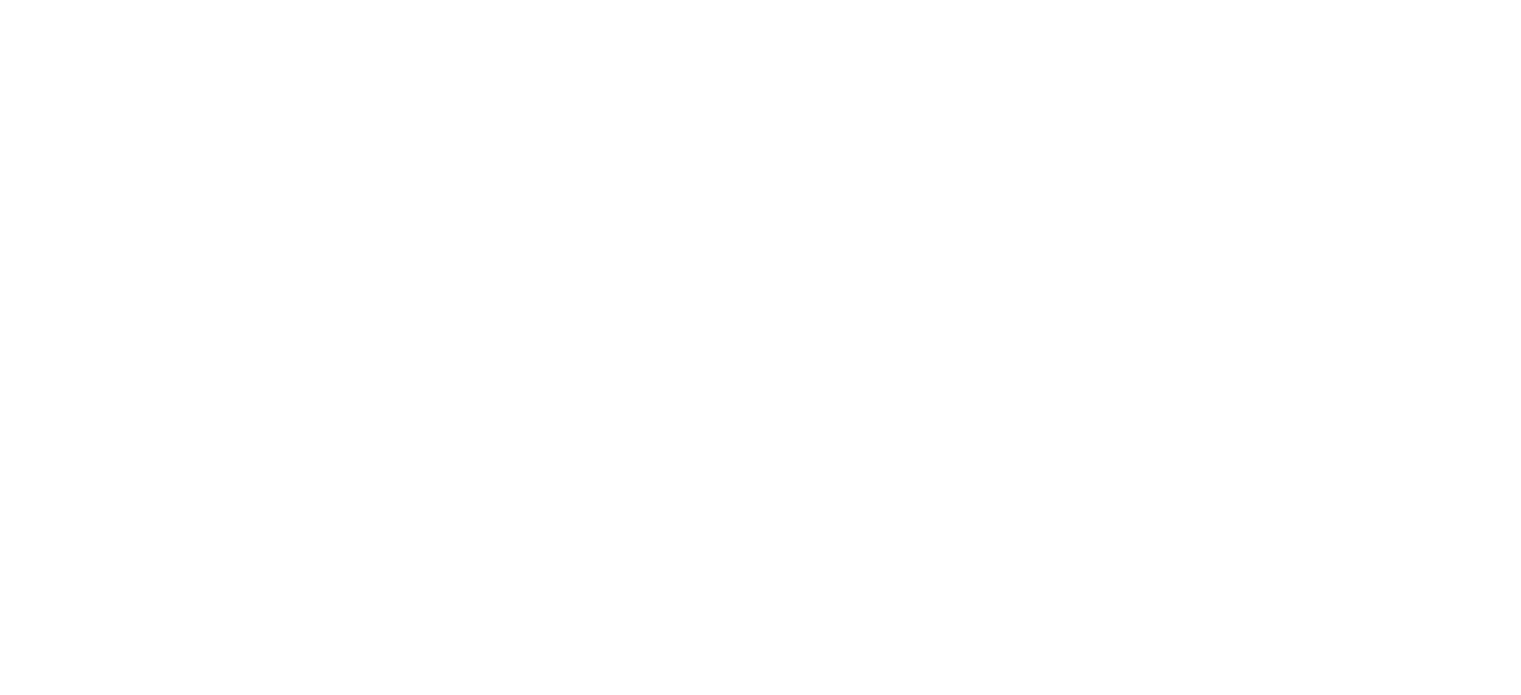 scroll, scrollTop: 0, scrollLeft: 0, axis: both 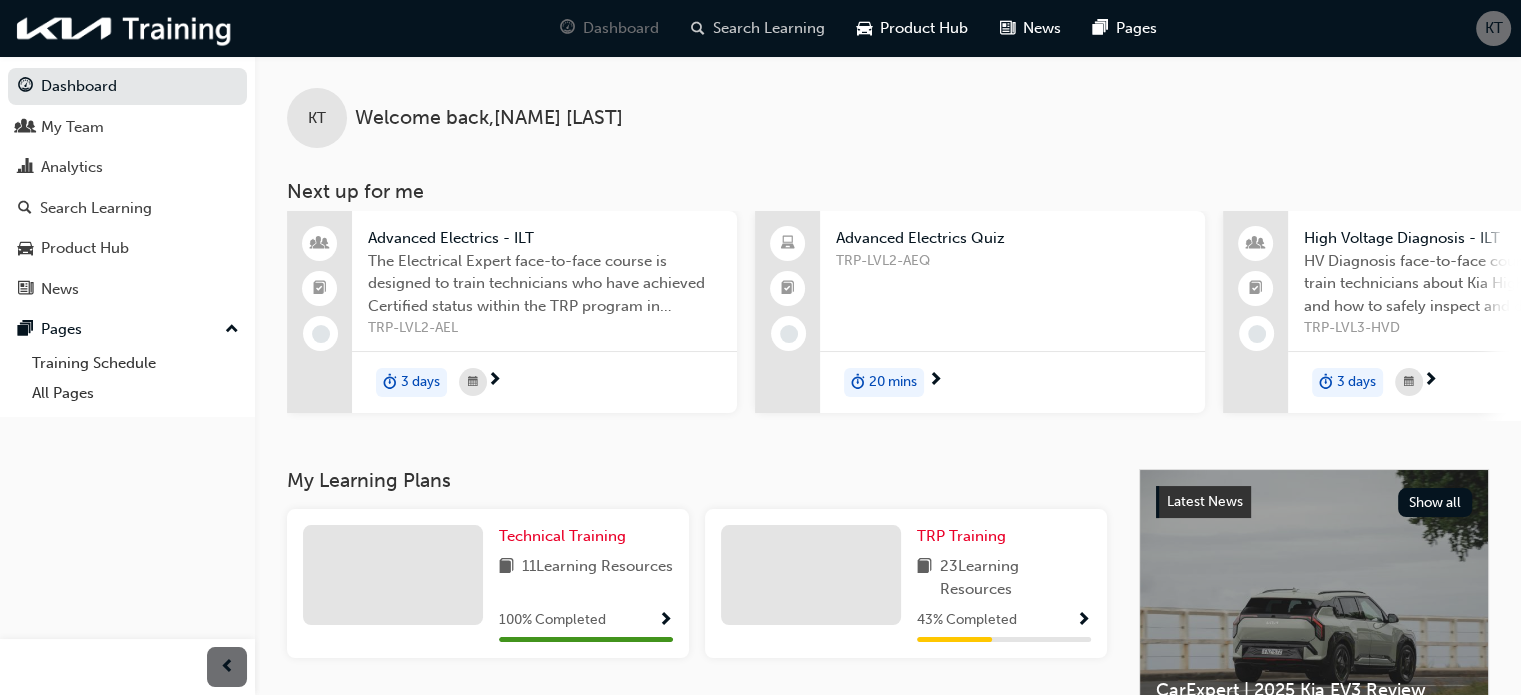 click on "Search Learning" at bounding box center [769, 28] 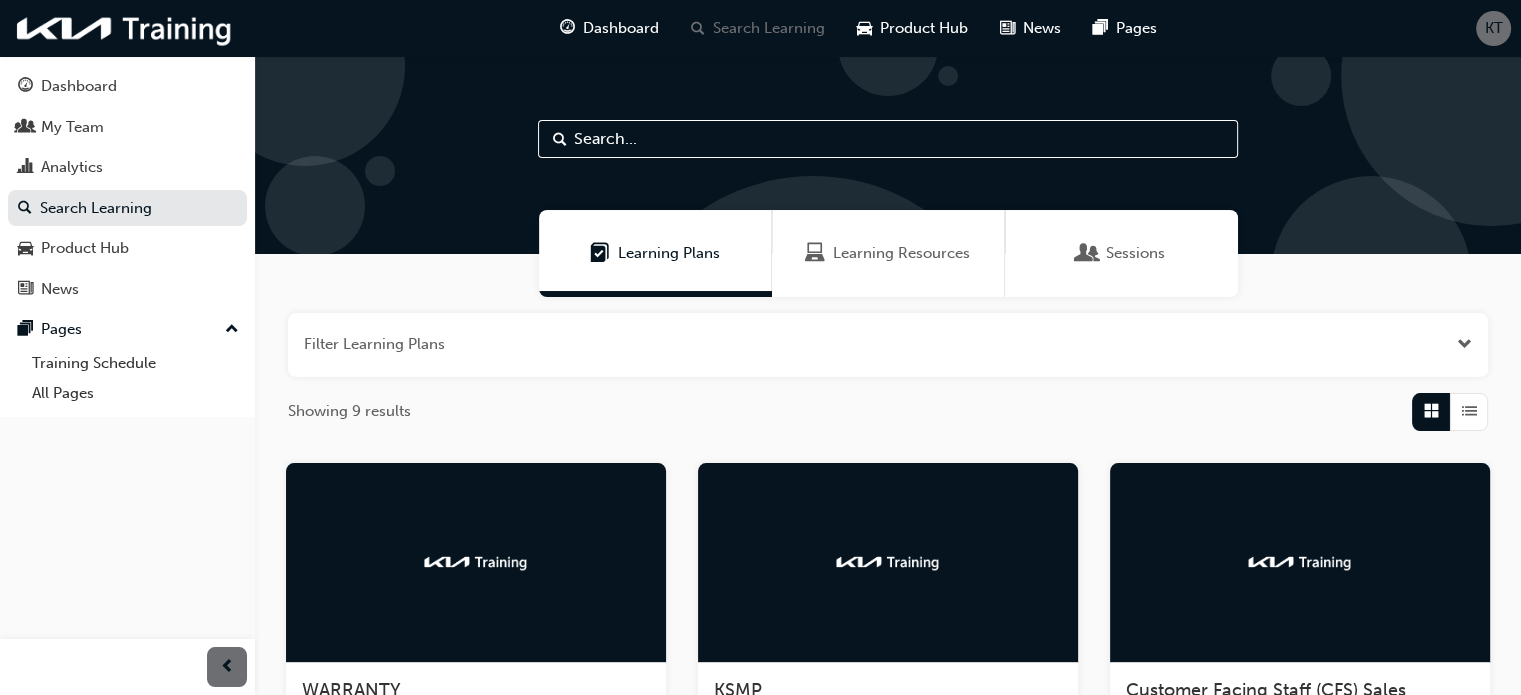 click at bounding box center [1088, 253] 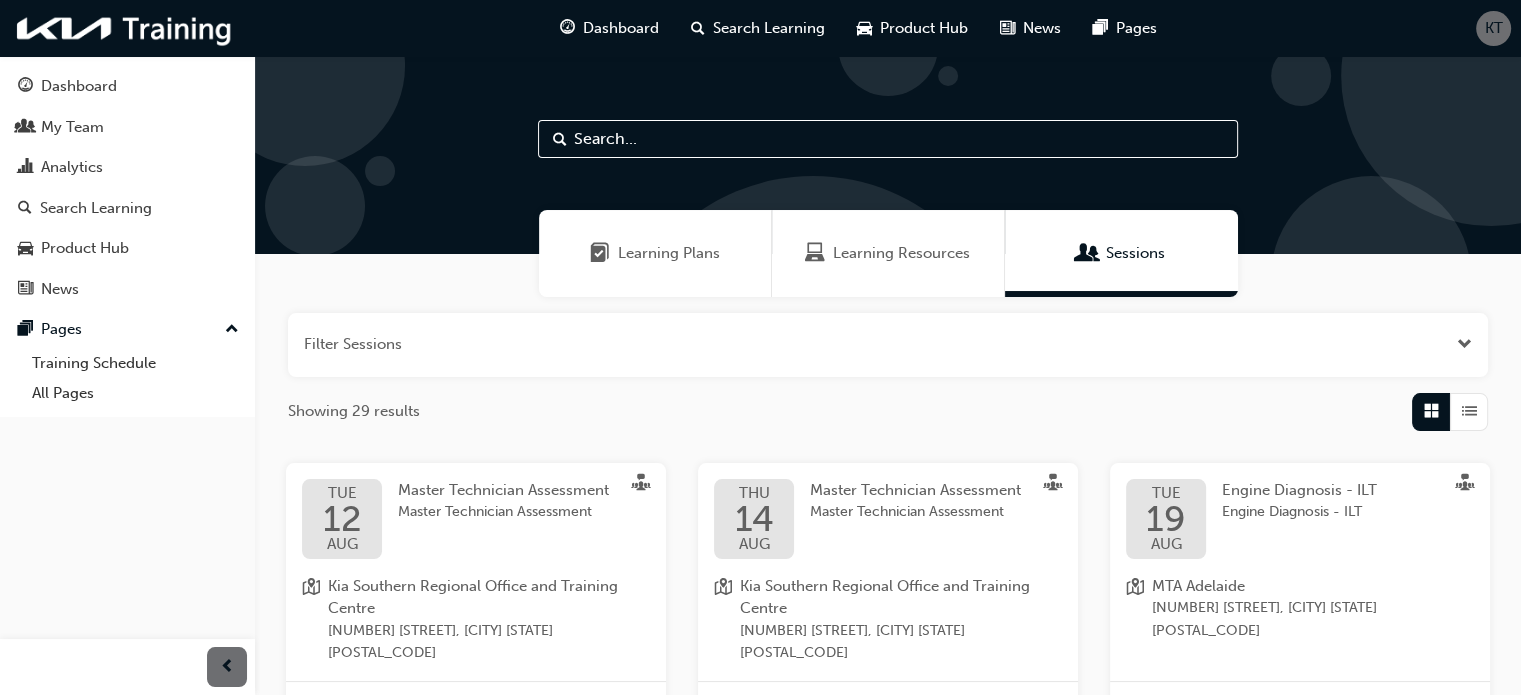 scroll, scrollTop: 0, scrollLeft: 0, axis: both 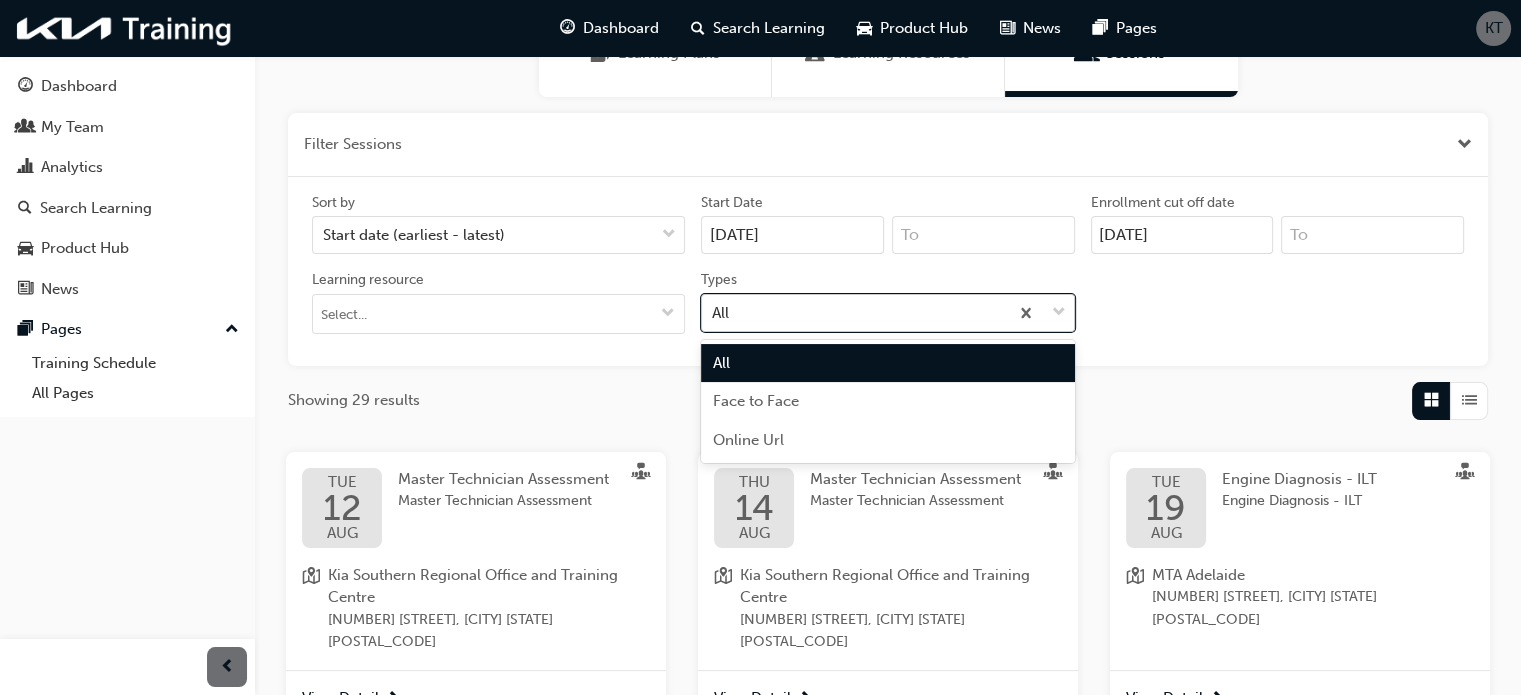 click at bounding box center [1059, 313] 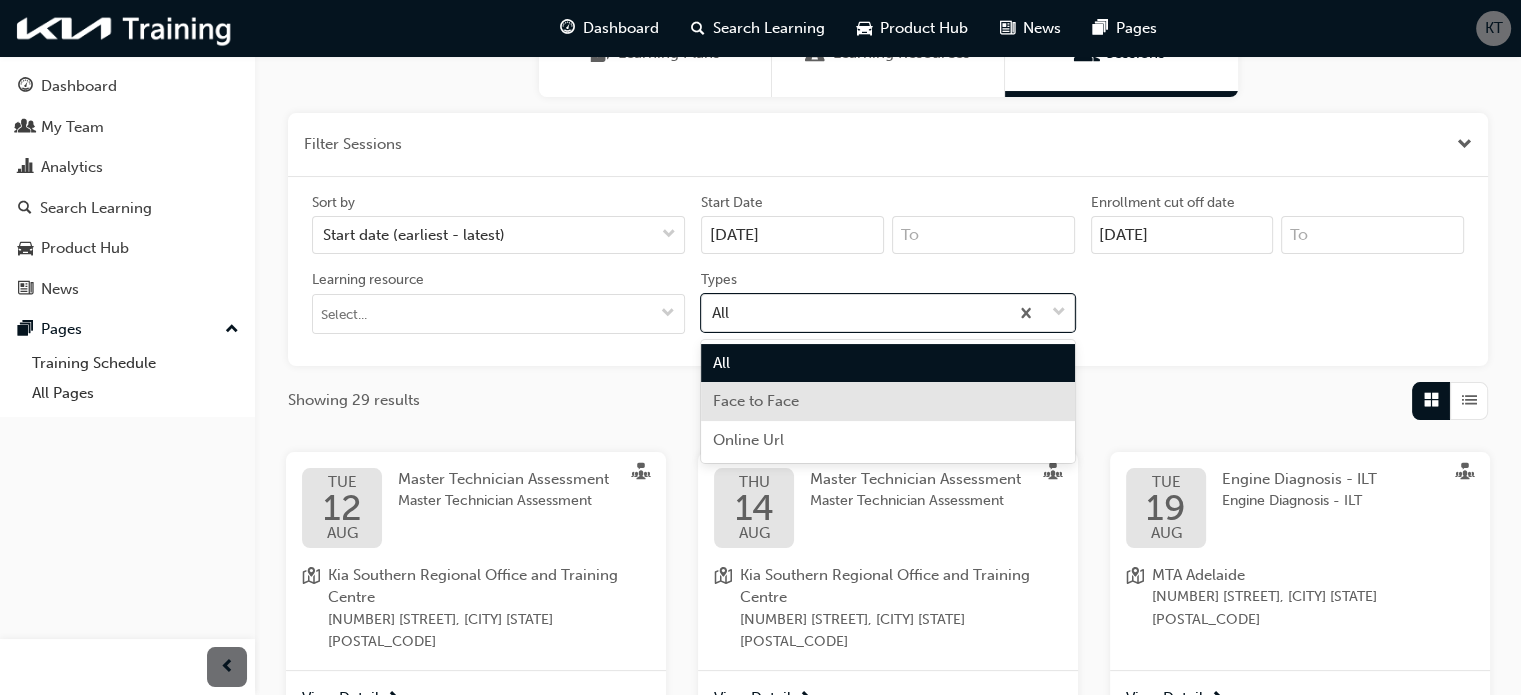 click on "Face to Face" at bounding box center [887, 401] 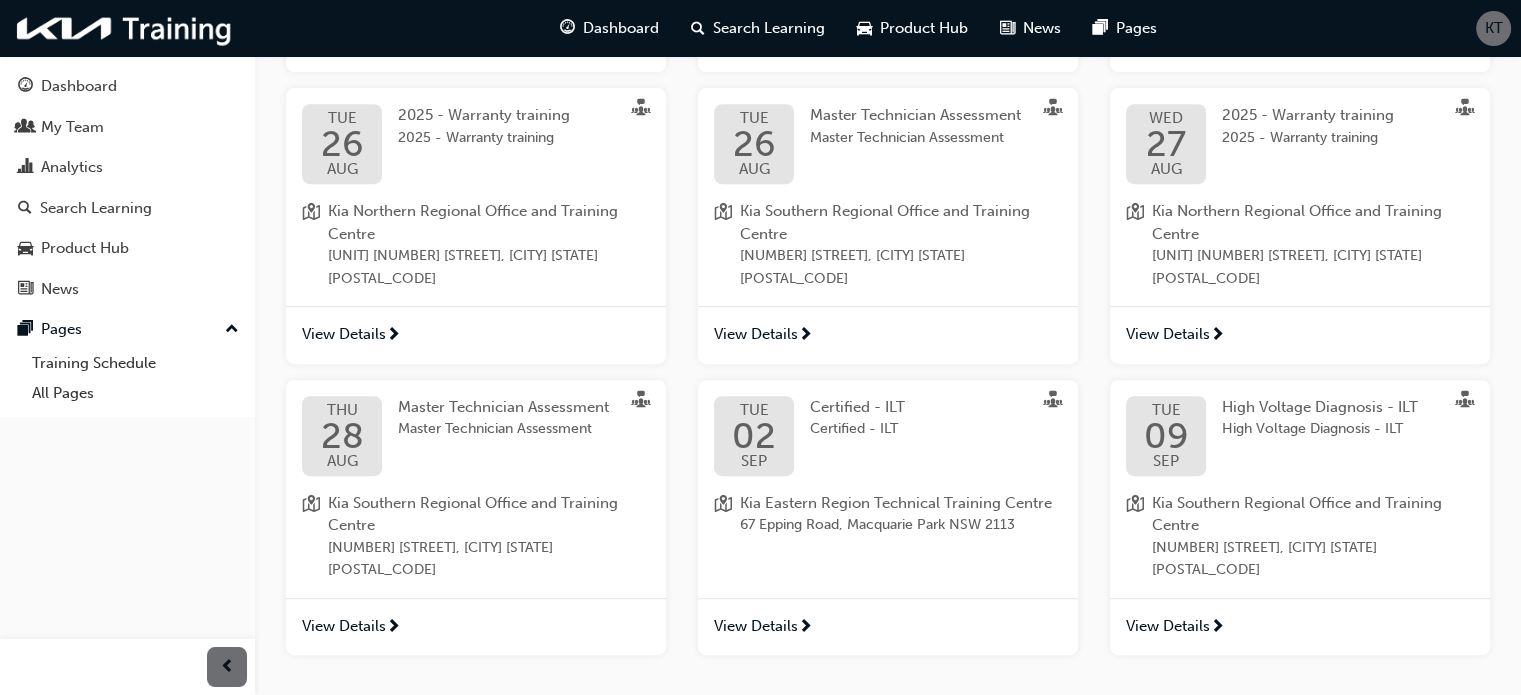 scroll, scrollTop: 900, scrollLeft: 0, axis: vertical 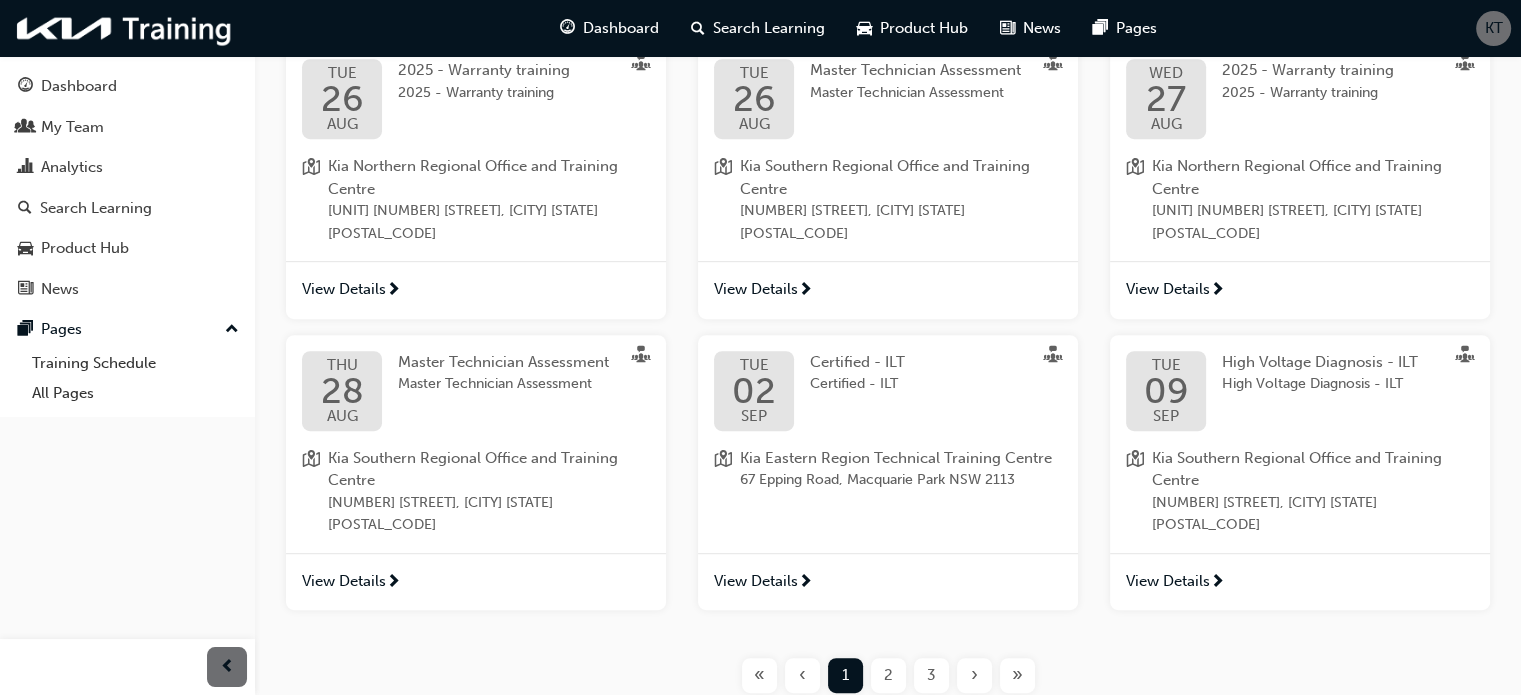 click on "2" at bounding box center [888, 675] 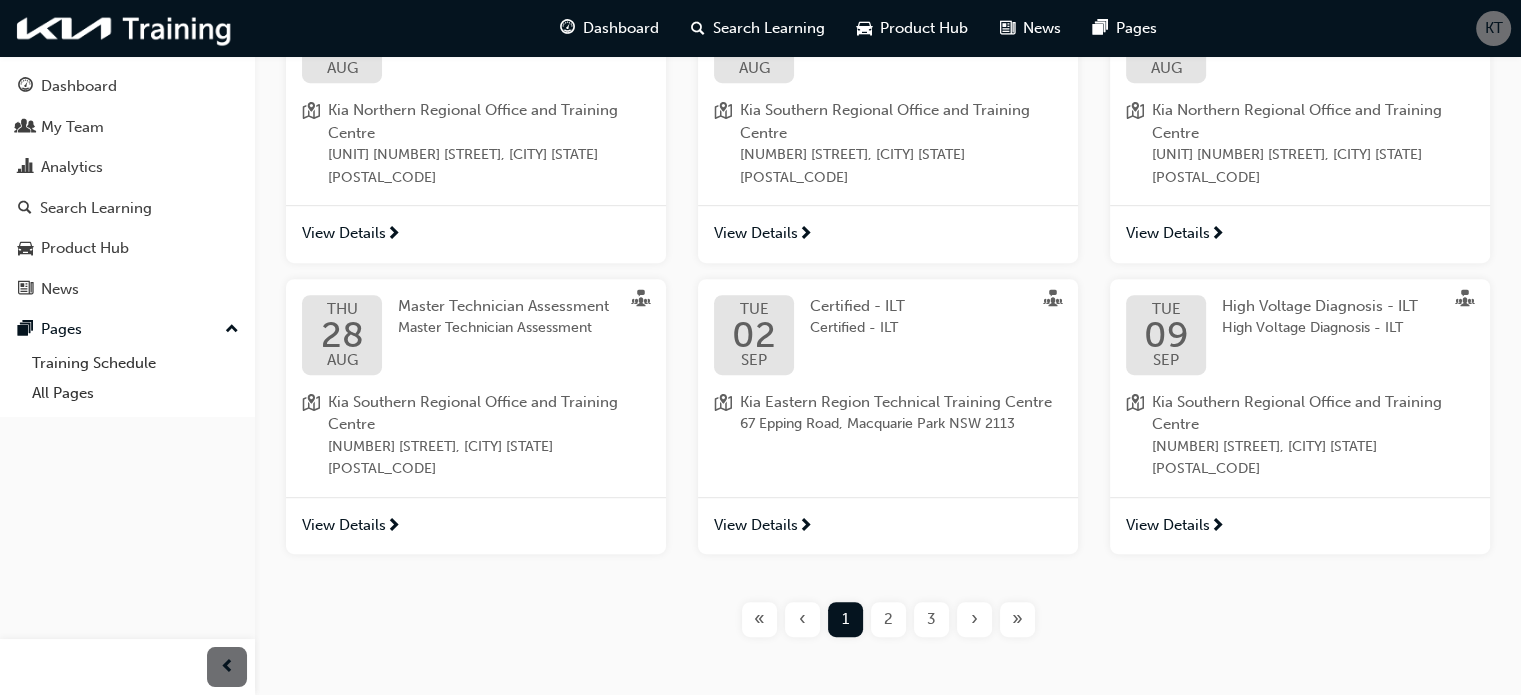scroll, scrollTop: 960, scrollLeft: 0, axis: vertical 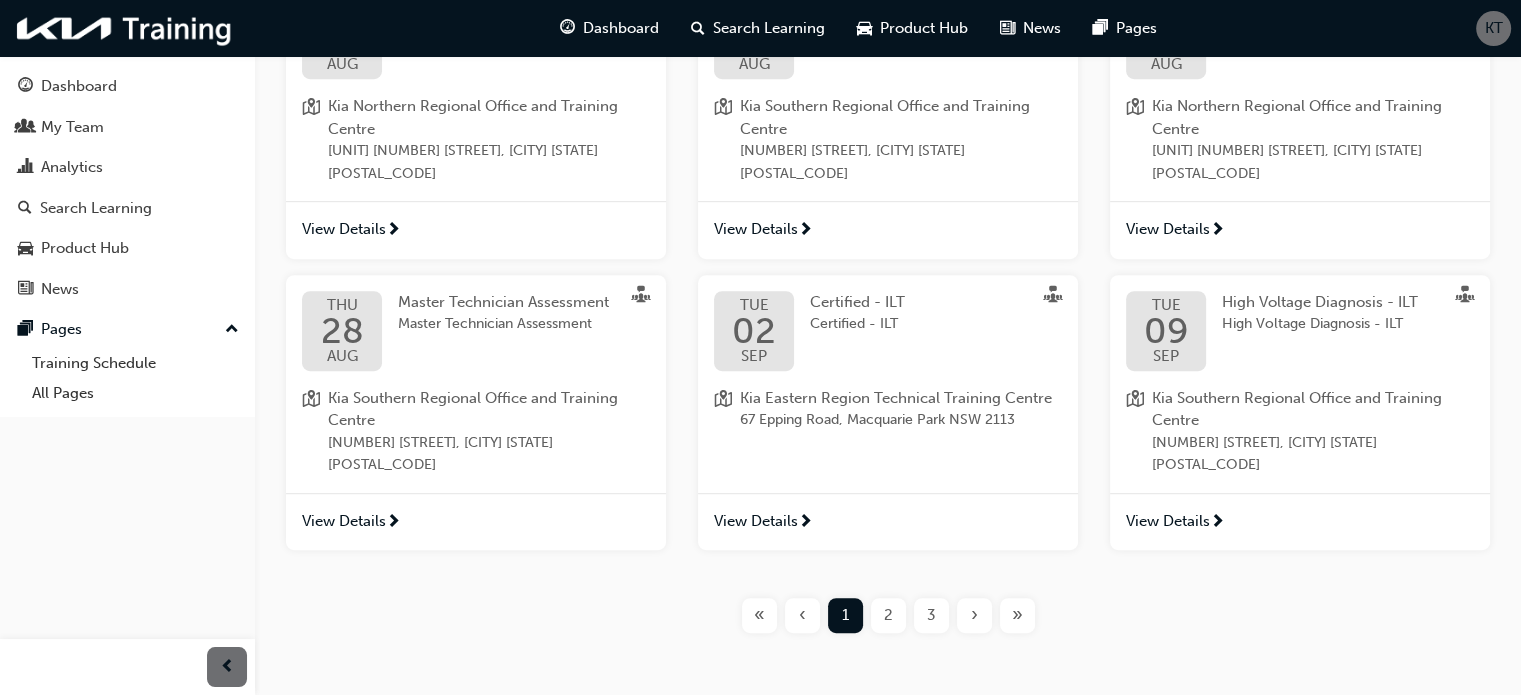 click on "2" at bounding box center (888, 615) 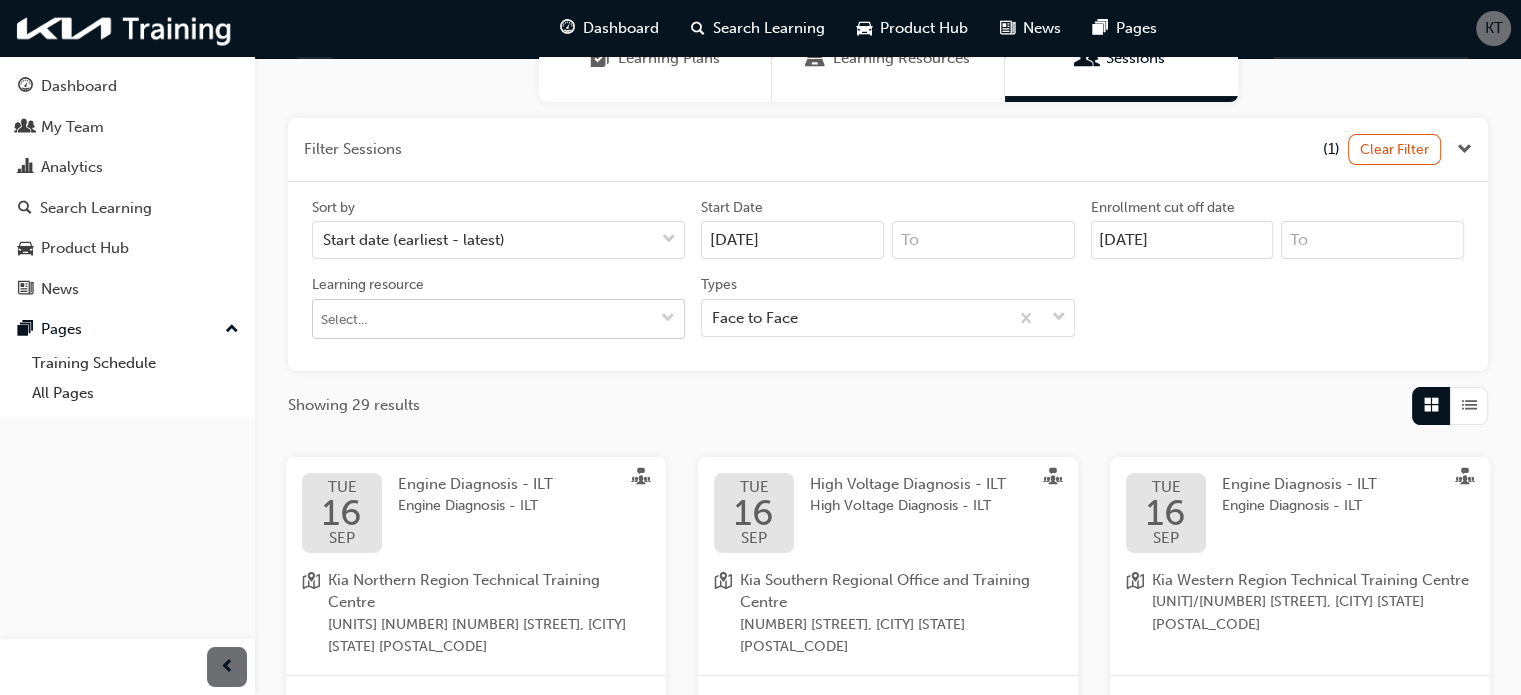 scroll, scrollTop: 200, scrollLeft: 0, axis: vertical 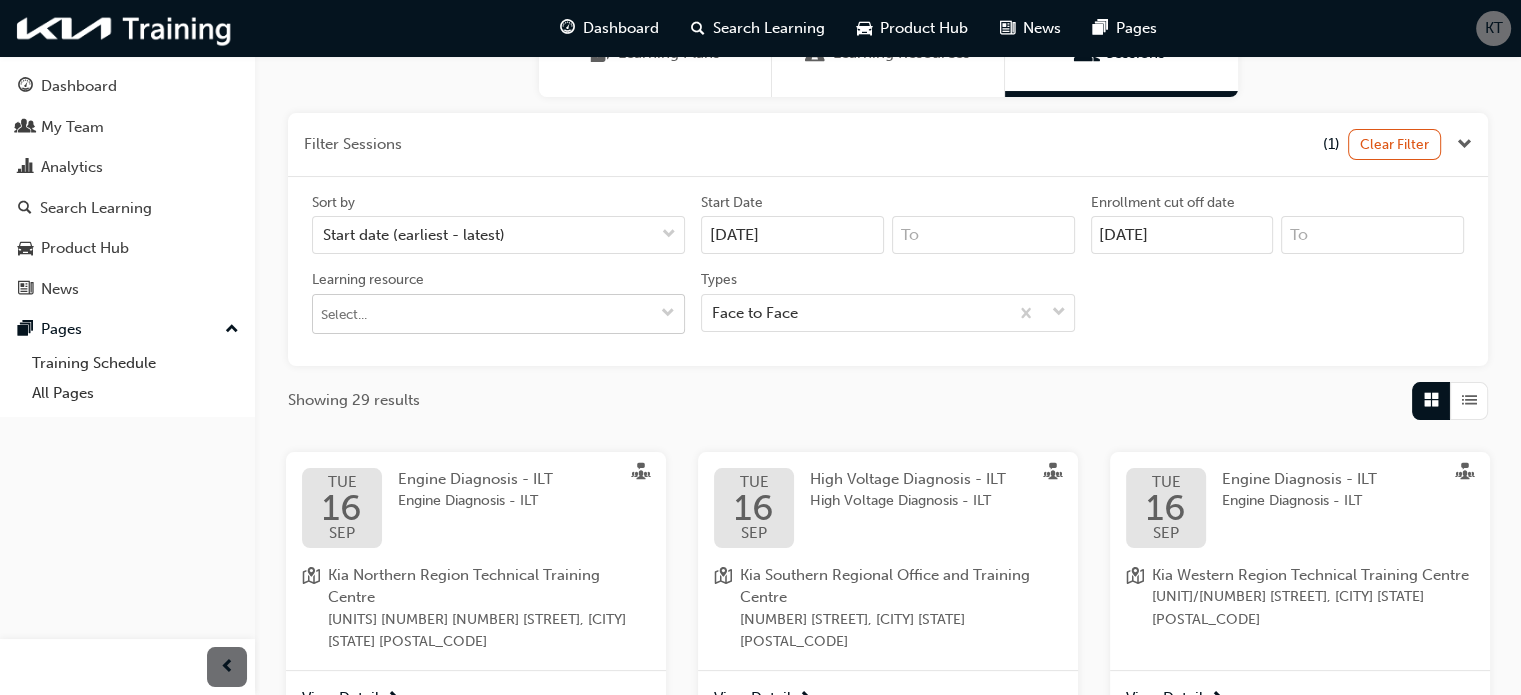 click at bounding box center (668, 314) 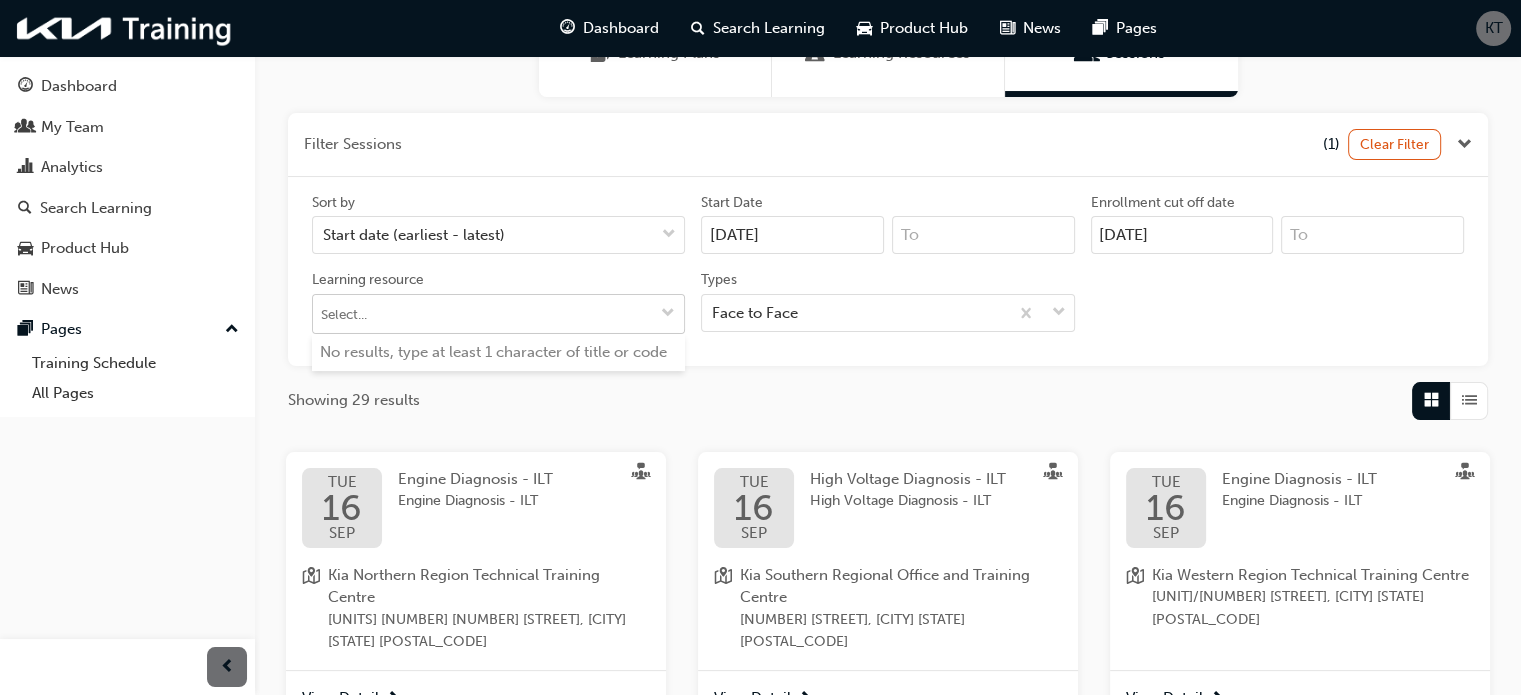 click at bounding box center [668, 314] 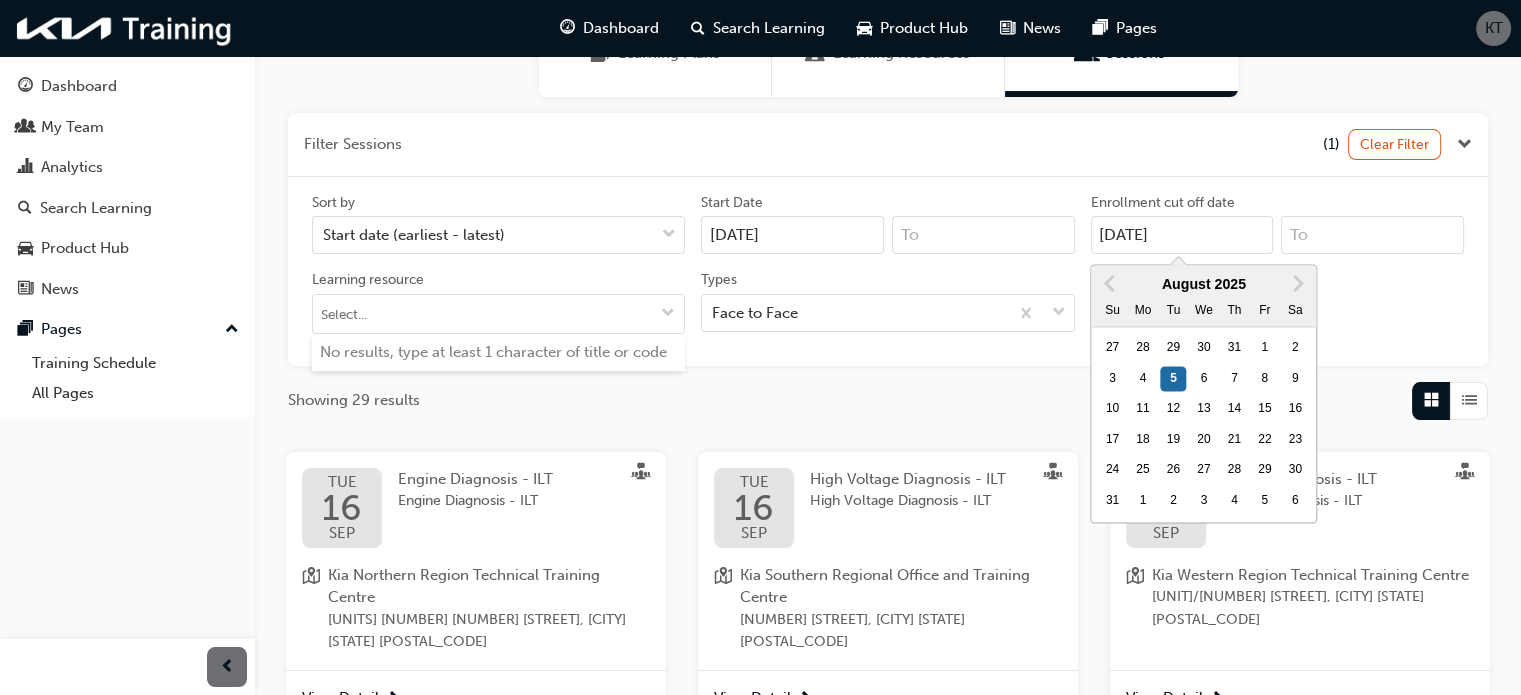 drag, startPoint x: 1196, startPoint y: 231, endPoint x: 1150, endPoint y: 239, distance: 46.69047 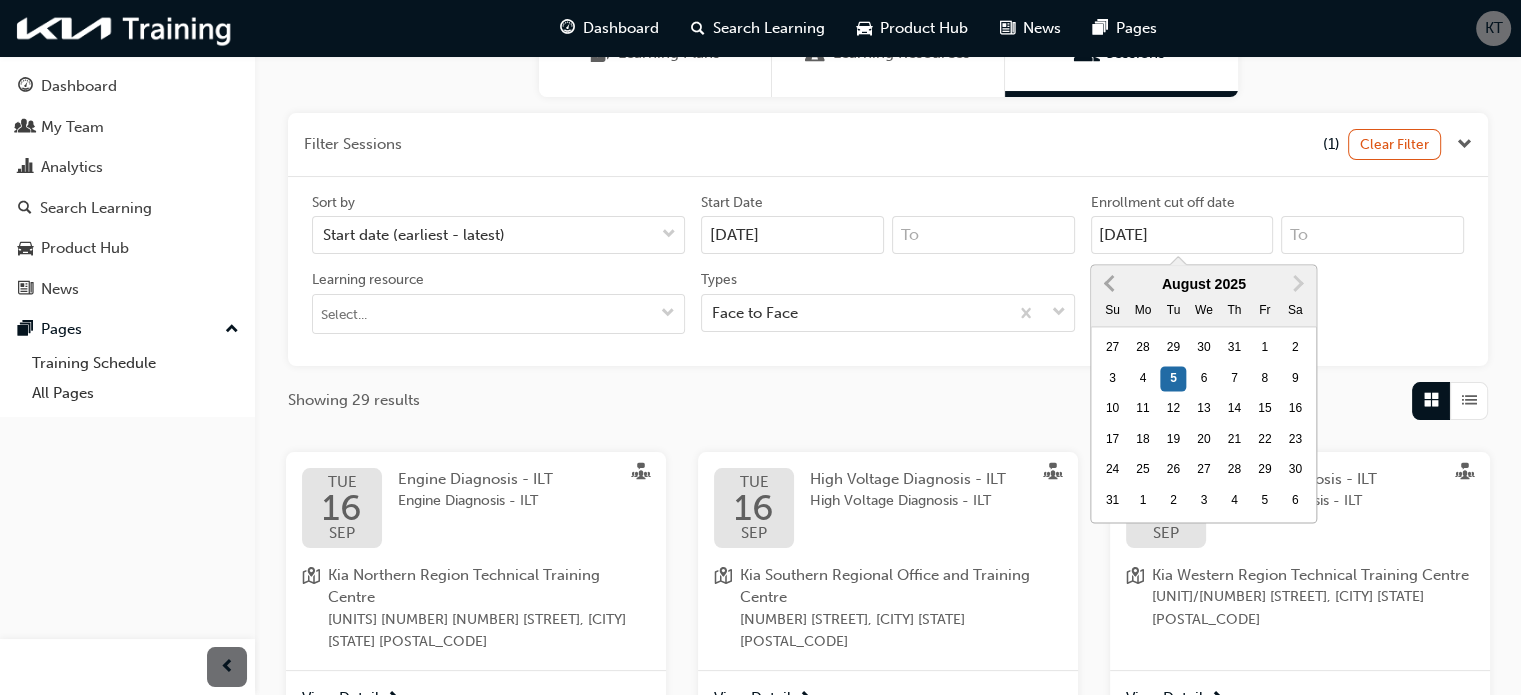 click on "Previous Month" at bounding box center (1111, 282) 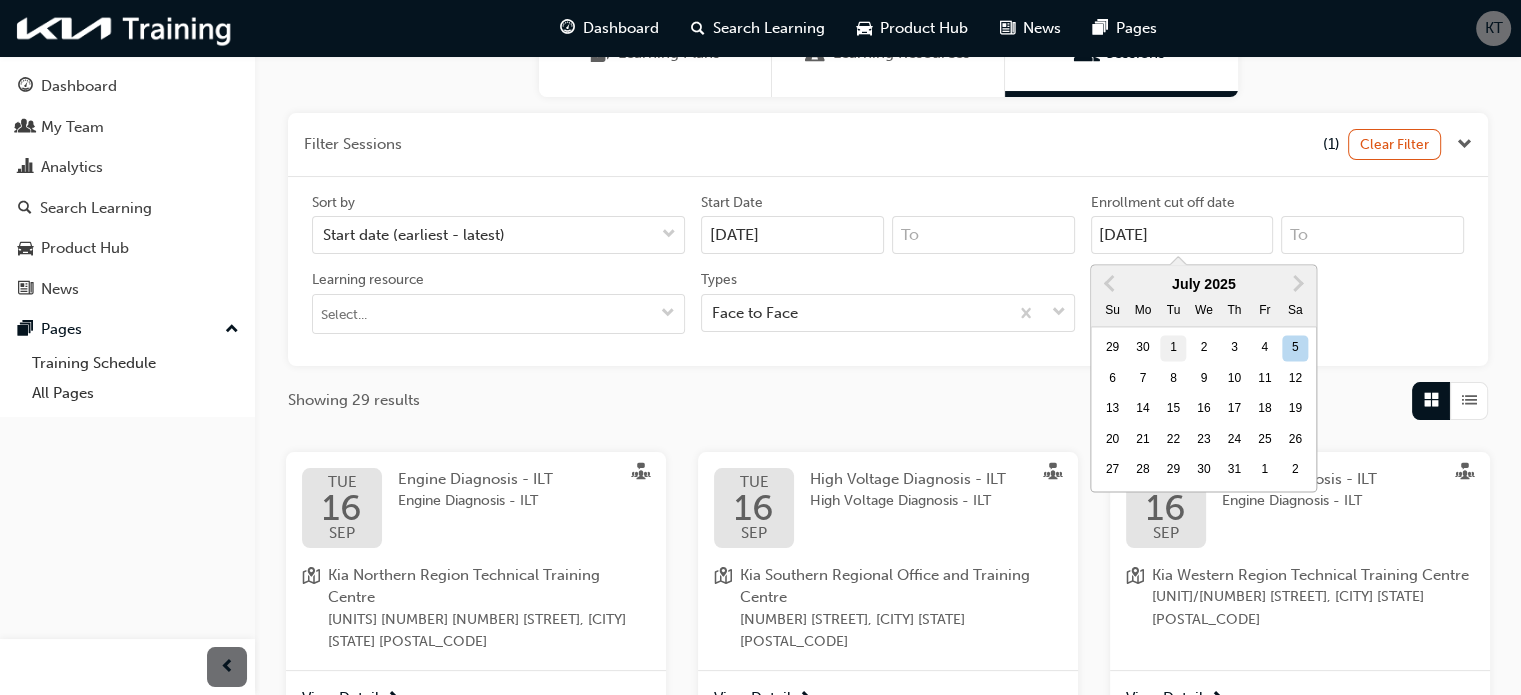 click on "1" at bounding box center (1174, 349) 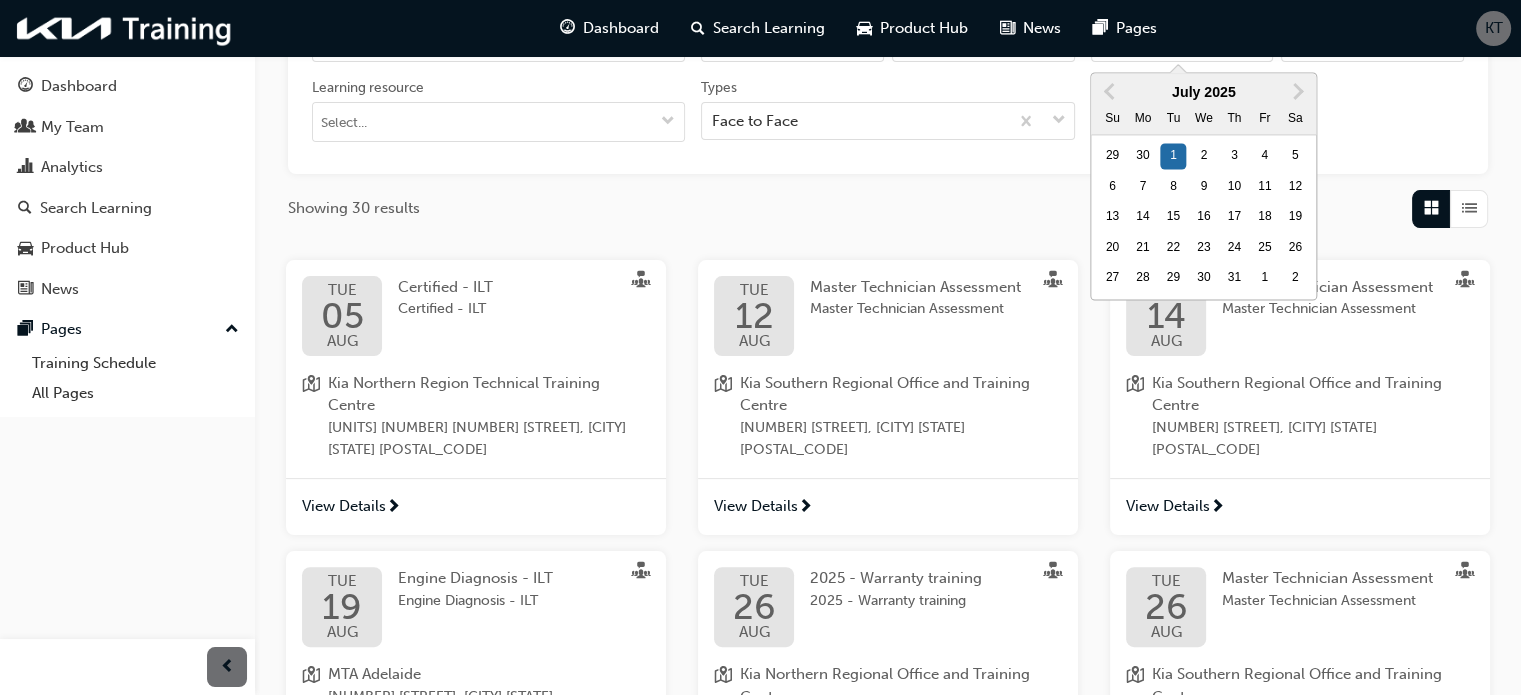scroll, scrollTop: 400, scrollLeft: 0, axis: vertical 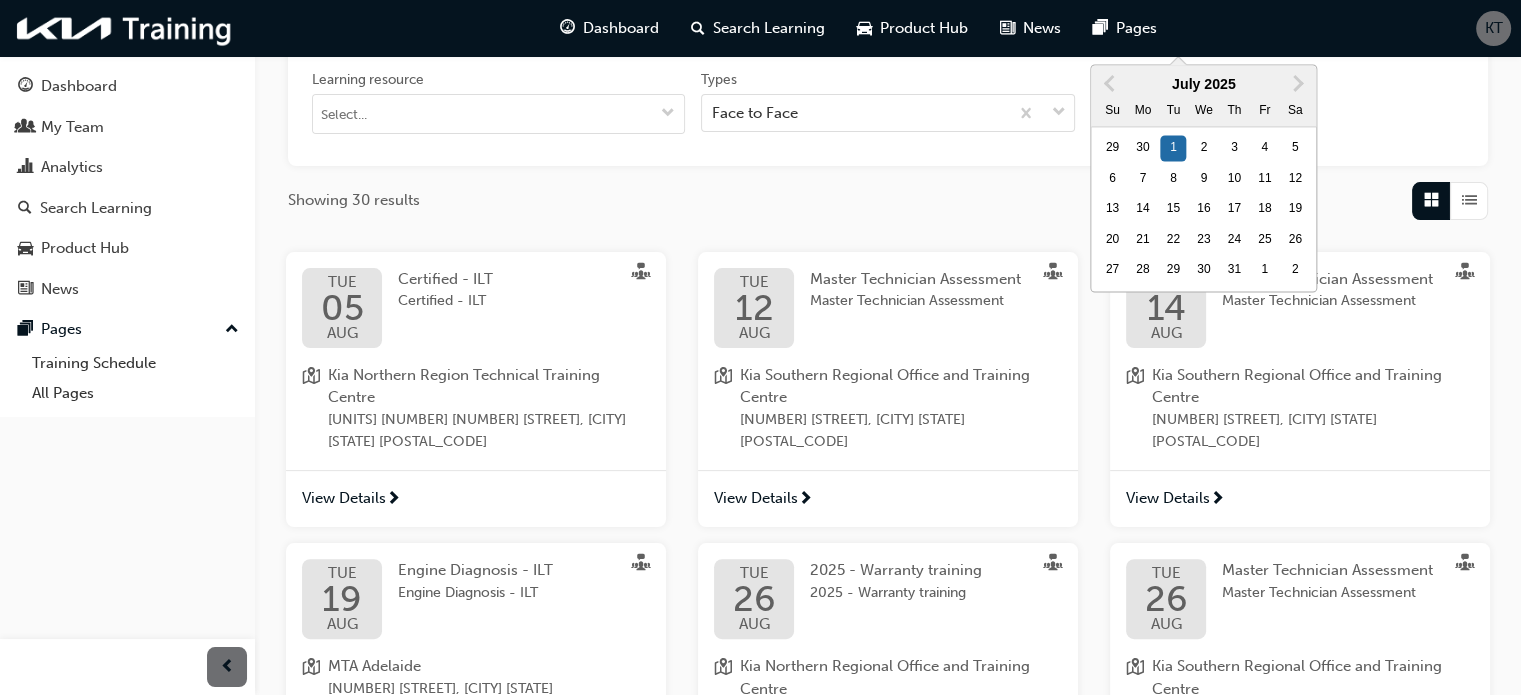 click on "Kia Northern Region Technical Training Centre" at bounding box center (489, 386) 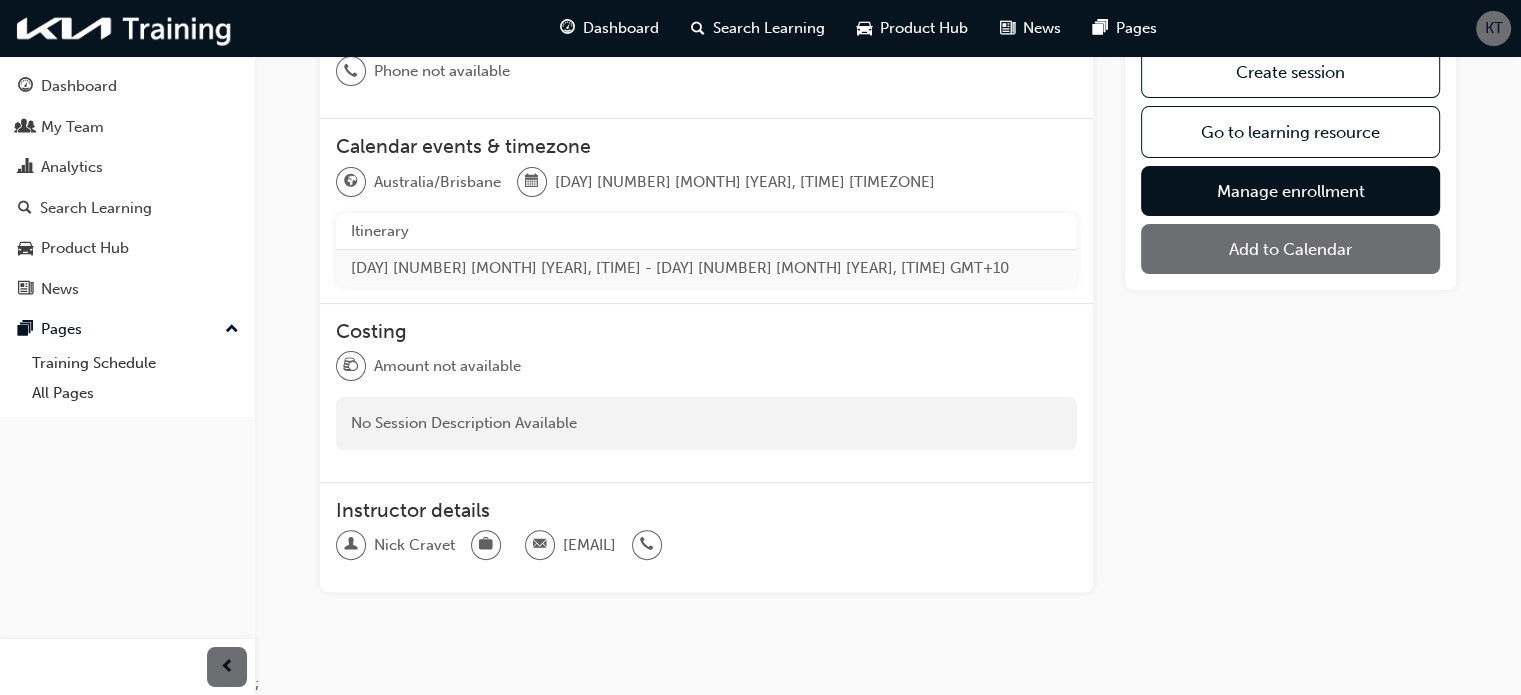 scroll, scrollTop: 437, scrollLeft: 0, axis: vertical 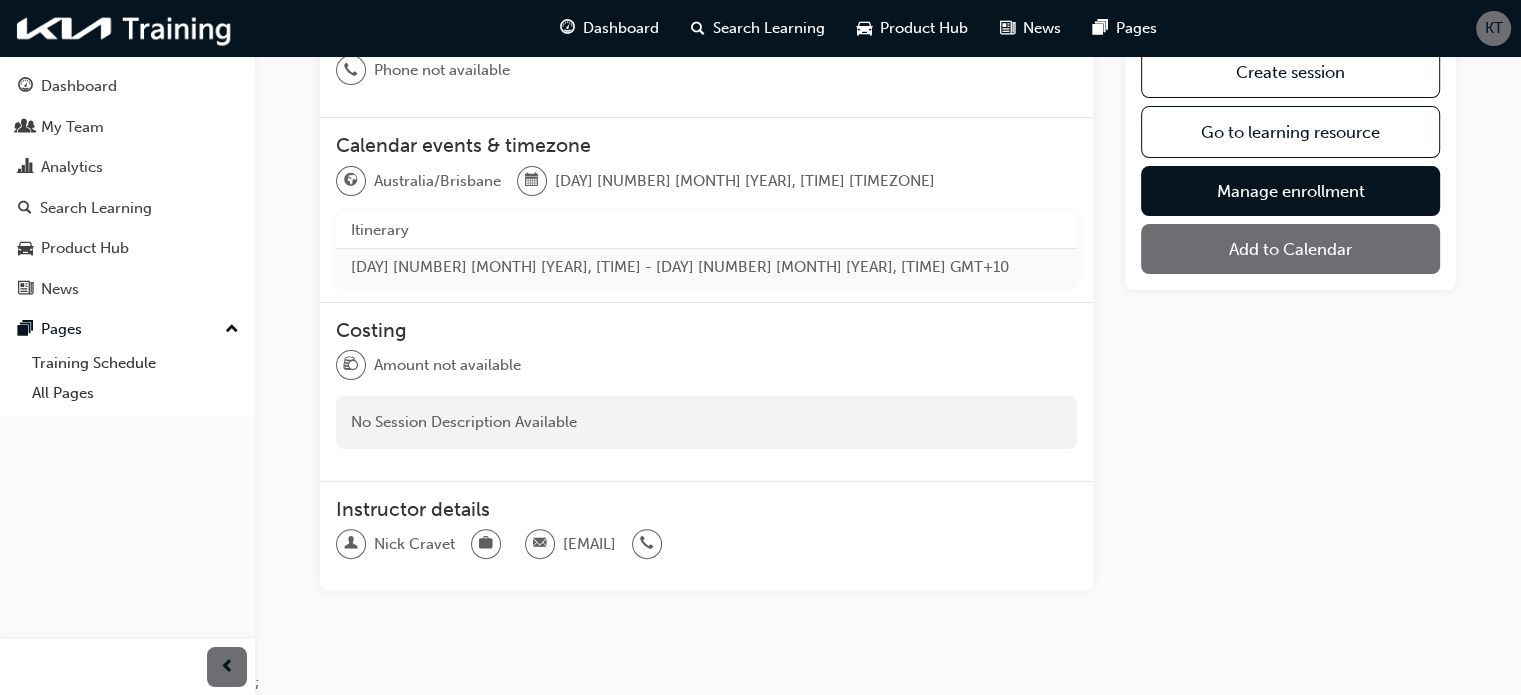 click at bounding box center (647, 544) 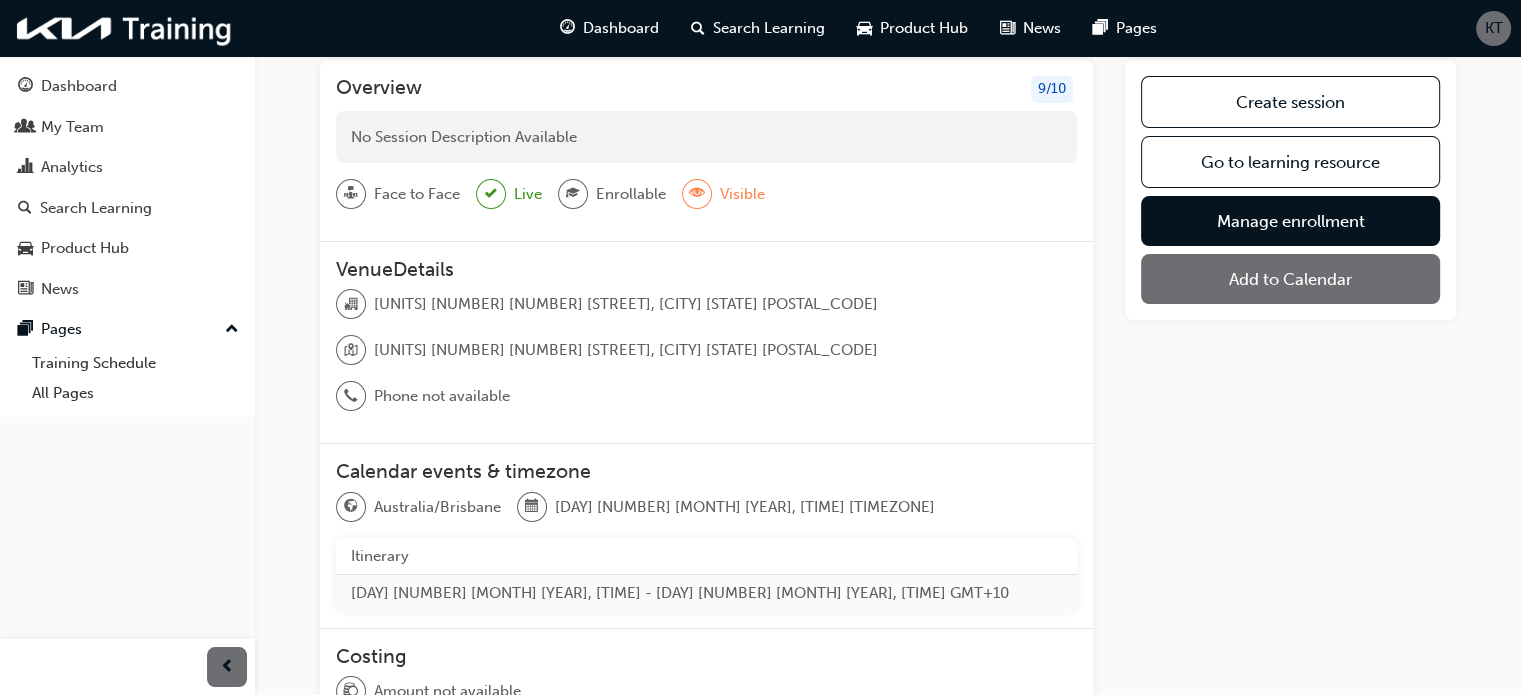 scroll, scrollTop: 37, scrollLeft: 0, axis: vertical 